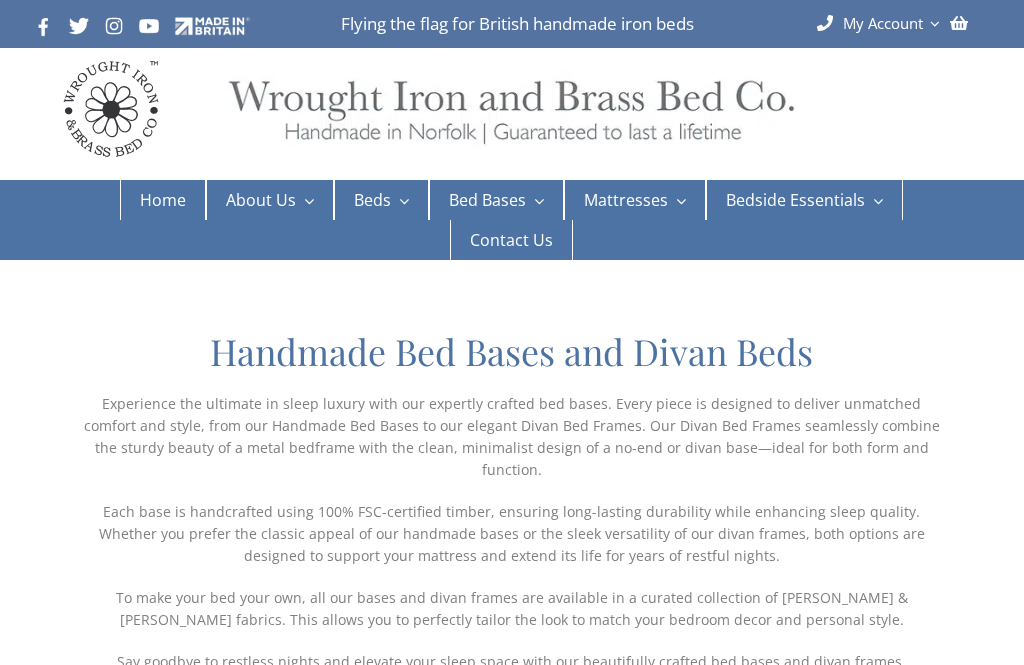scroll, scrollTop: 0, scrollLeft: 0, axis: both 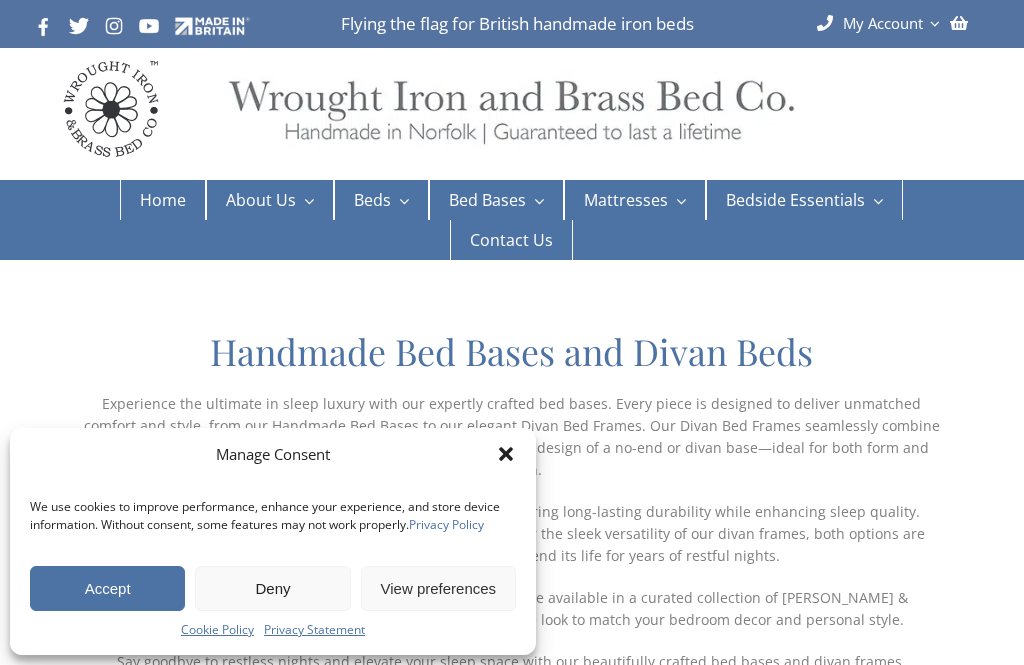 click on "Deny" at bounding box center [272, 588] 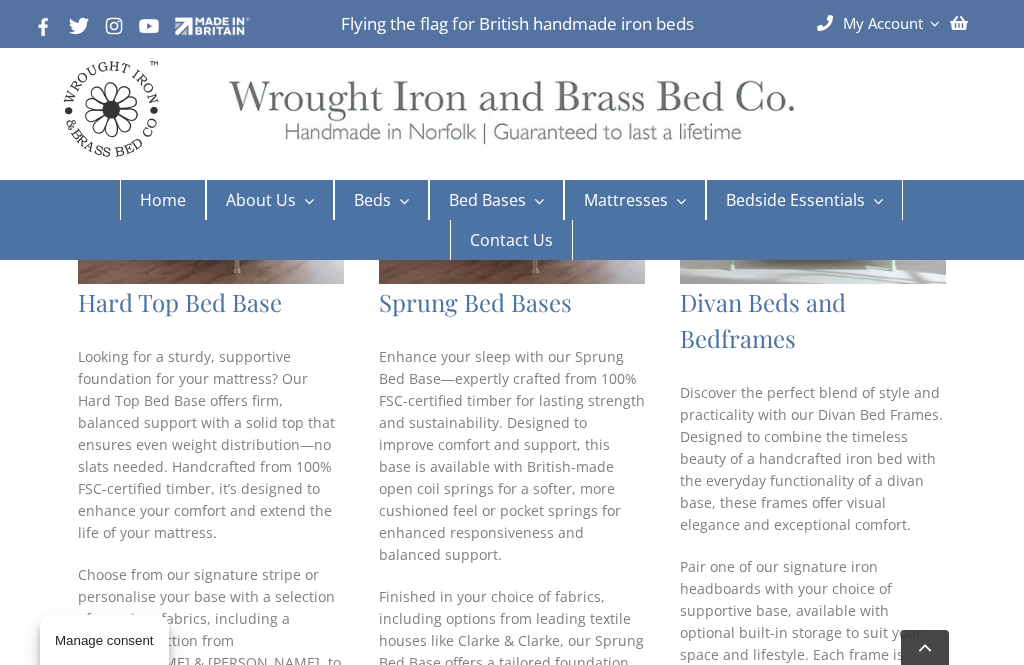 scroll, scrollTop: 656, scrollLeft: 0, axis: vertical 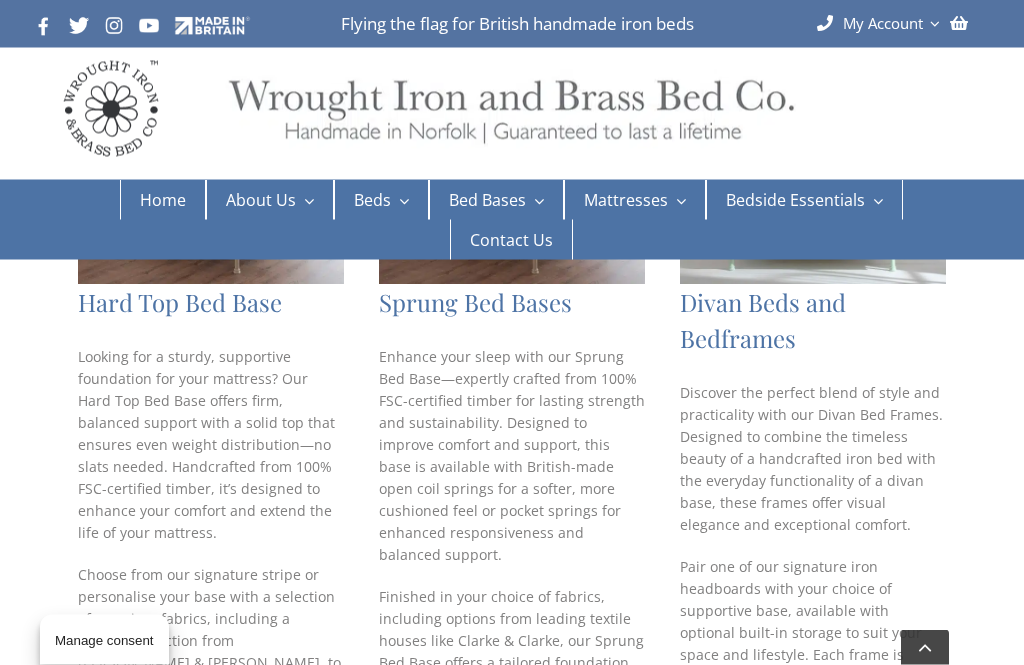 click on "Shop sprung bed bases" at bounding box center [458, 749] 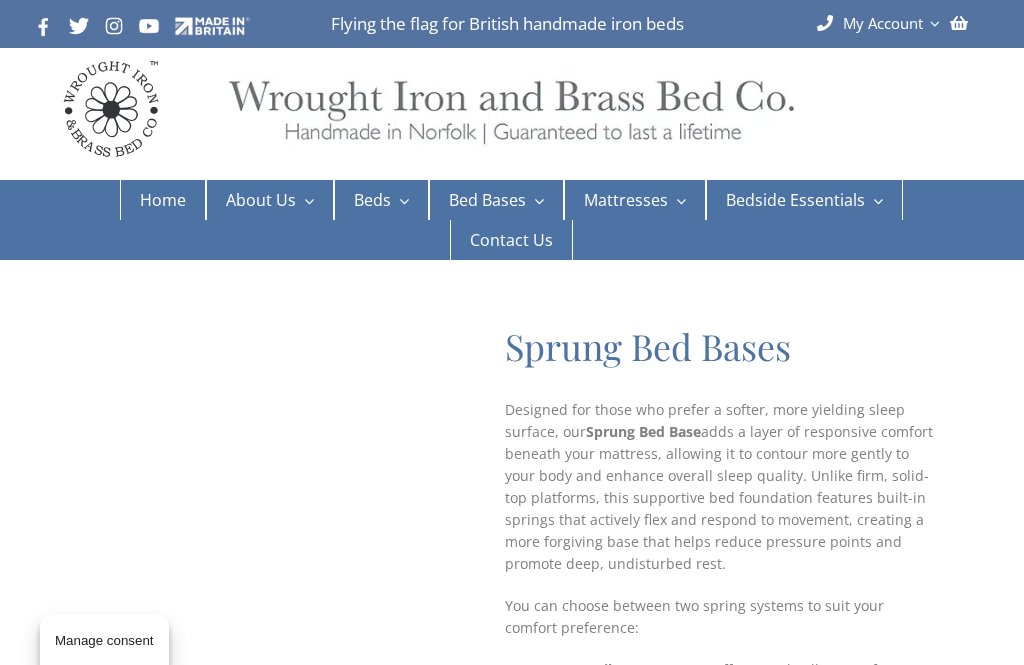 scroll, scrollTop: 0, scrollLeft: 0, axis: both 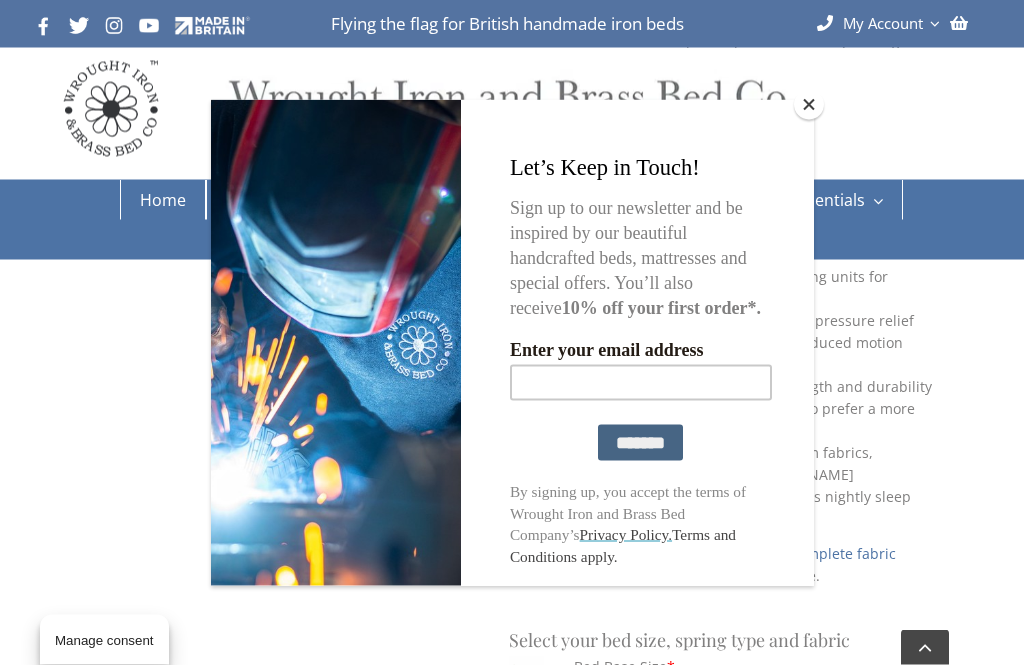 click at bounding box center [809, 105] 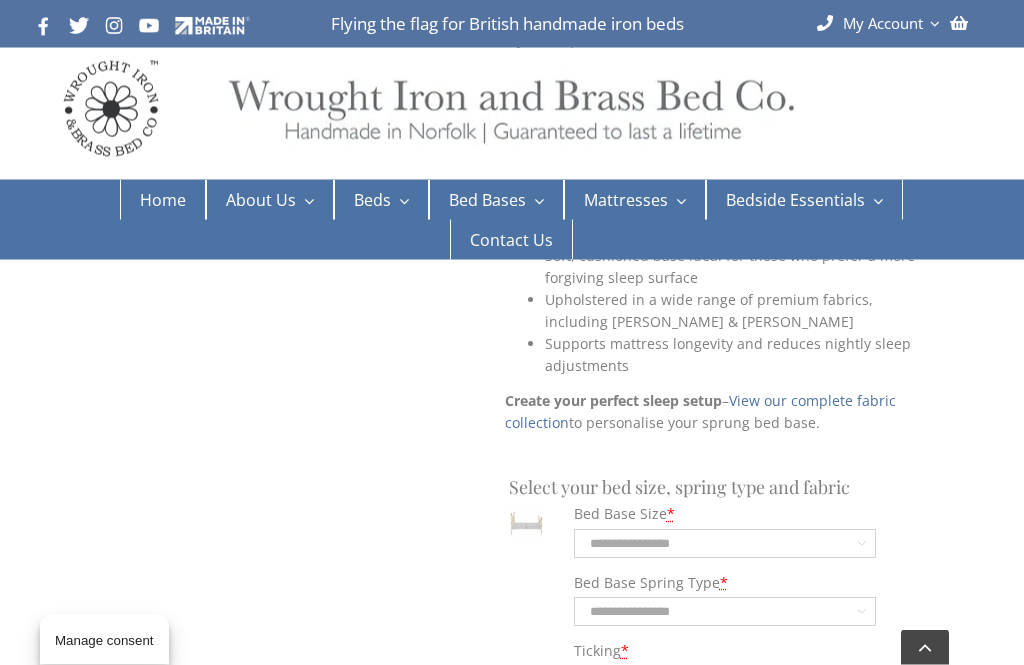 scroll, scrollTop: 1118, scrollLeft: 0, axis: vertical 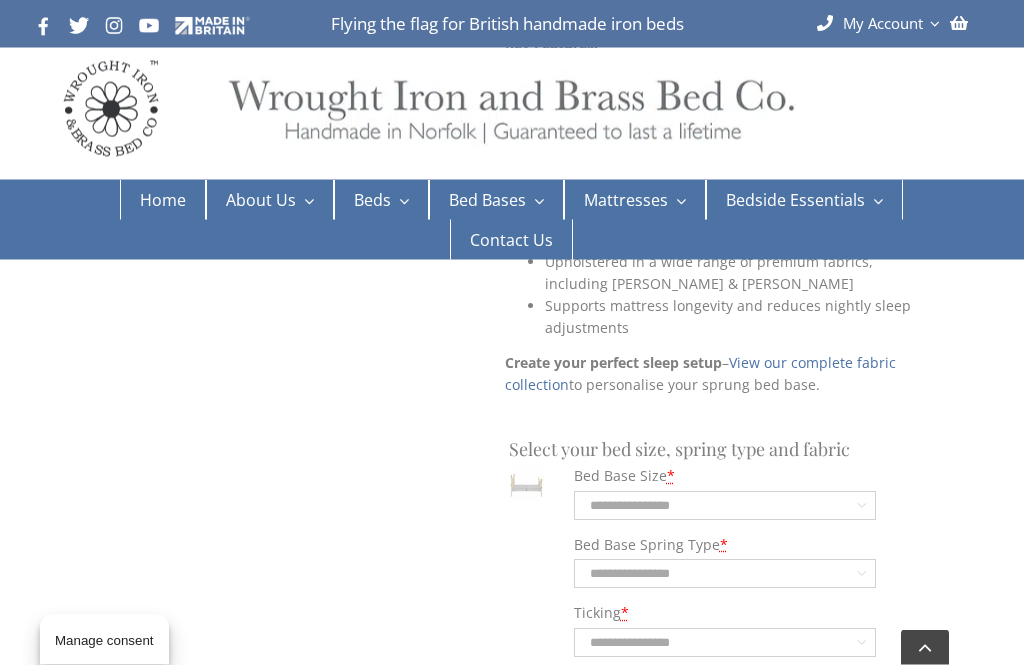 click on "**********" at bounding box center [725, 506] 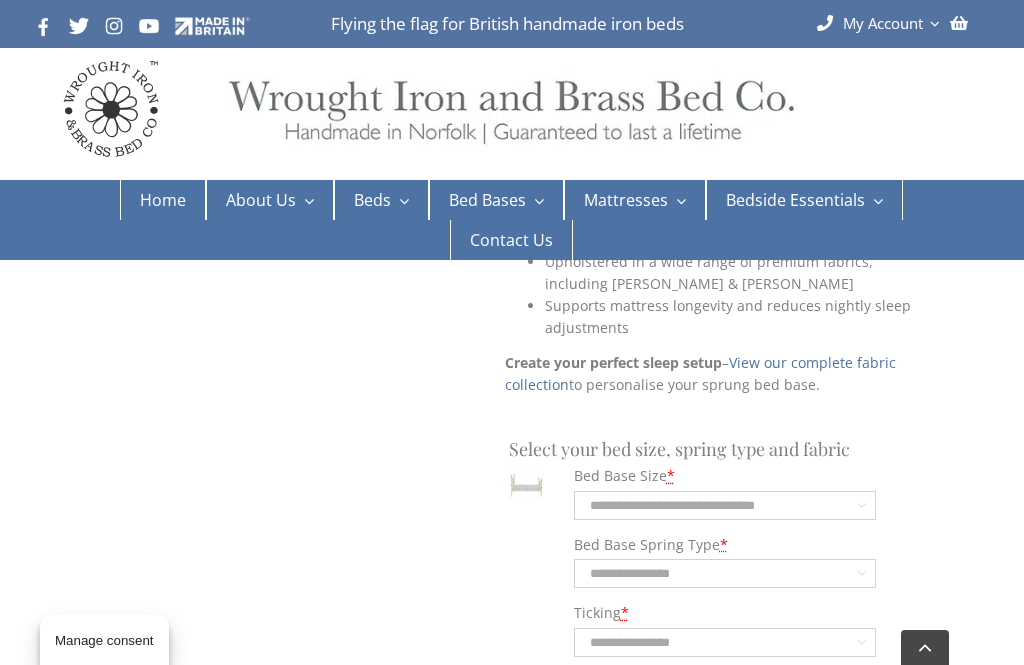 select on "**********" 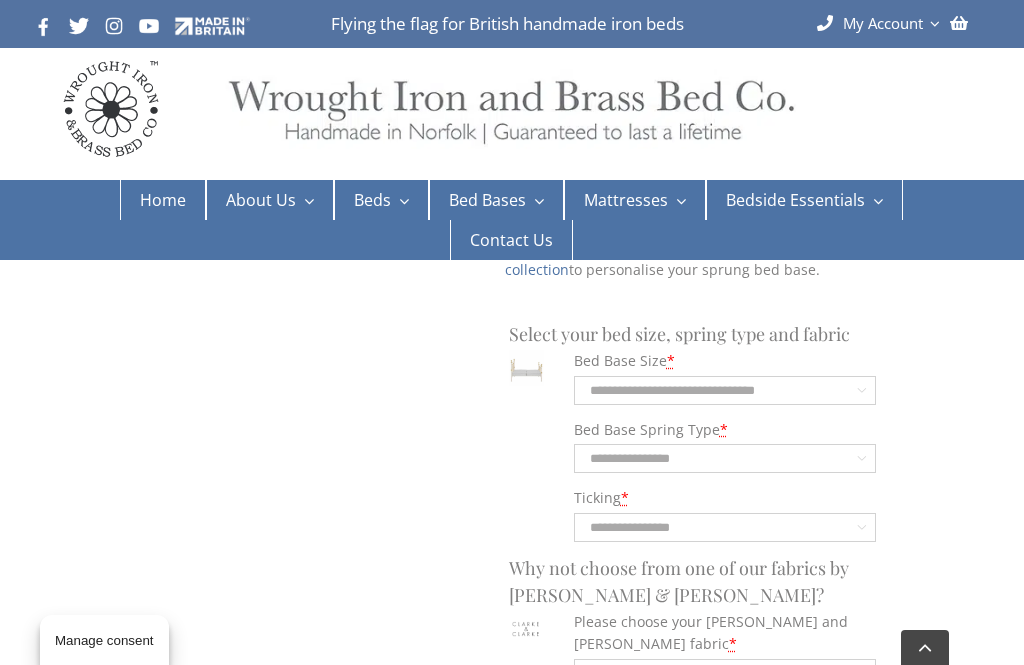 scroll, scrollTop: 1254, scrollLeft: 0, axis: vertical 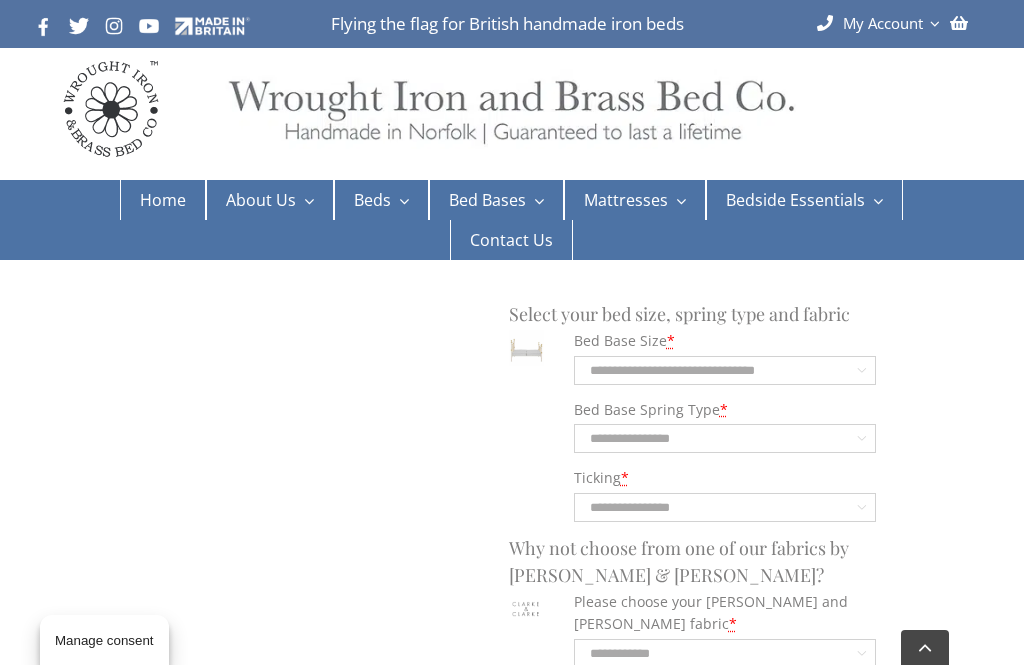 click on "**********" at bounding box center [725, 507] 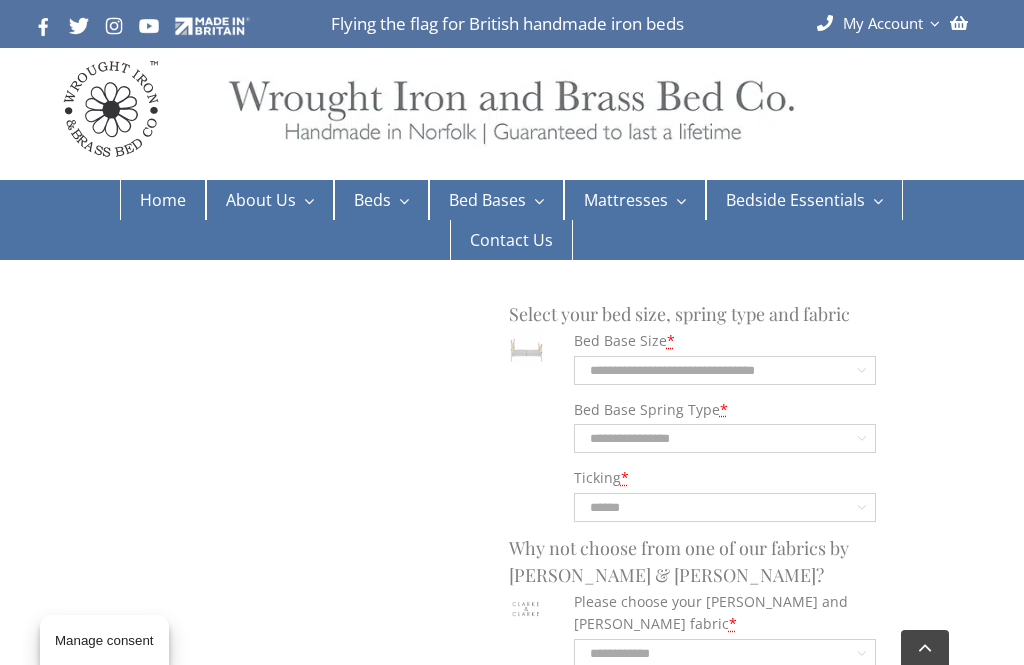 select on "**********" 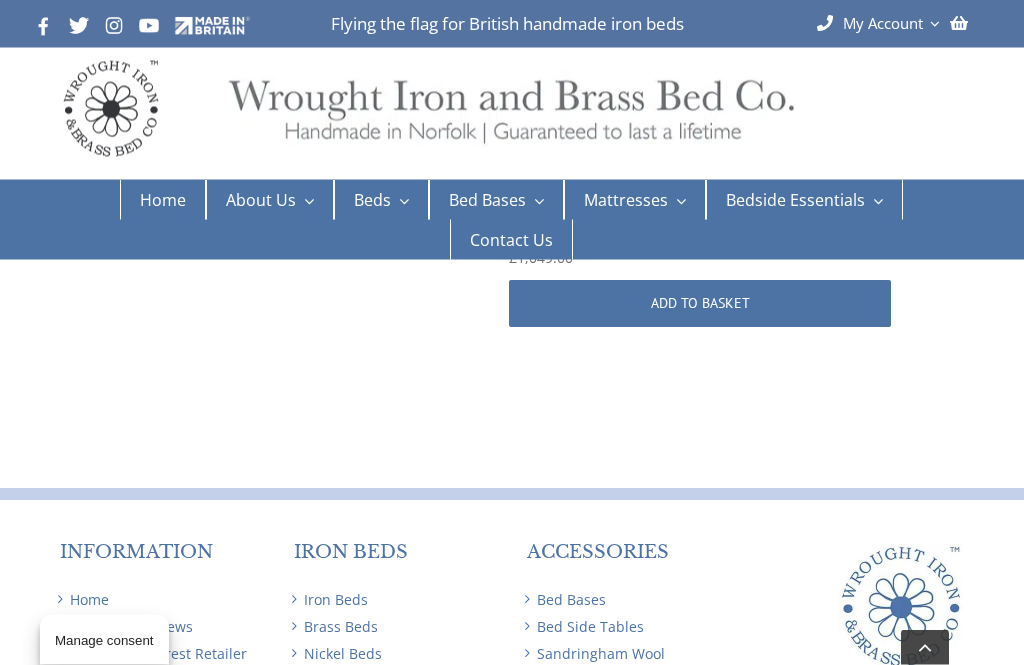 scroll, scrollTop: 1794, scrollLeft: 0, axis: vertical 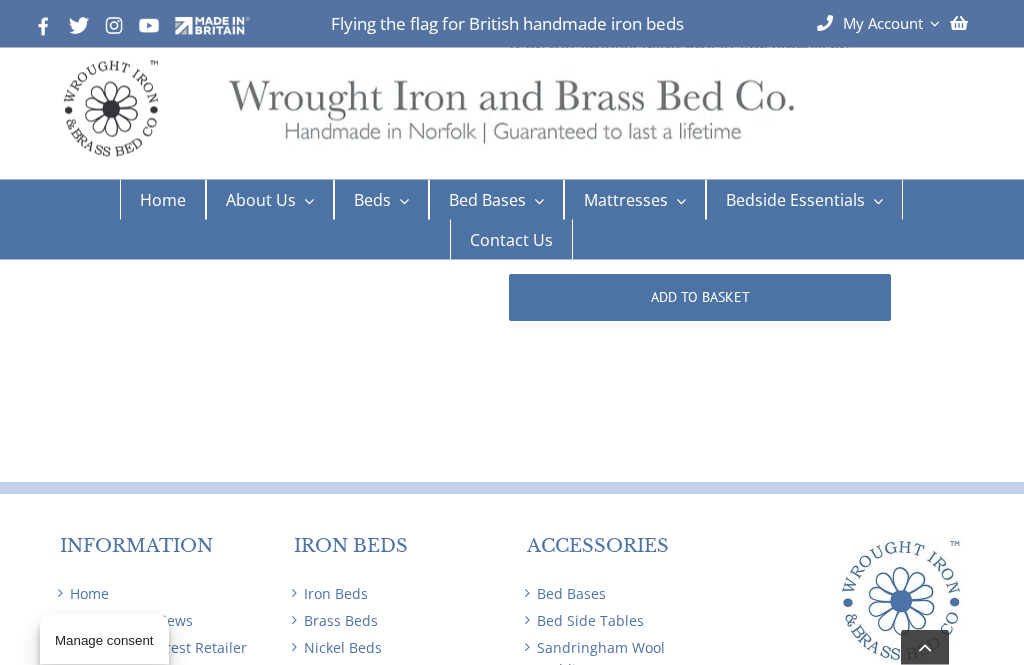 click on "Clearance Items" at bounding box center (395, 730) 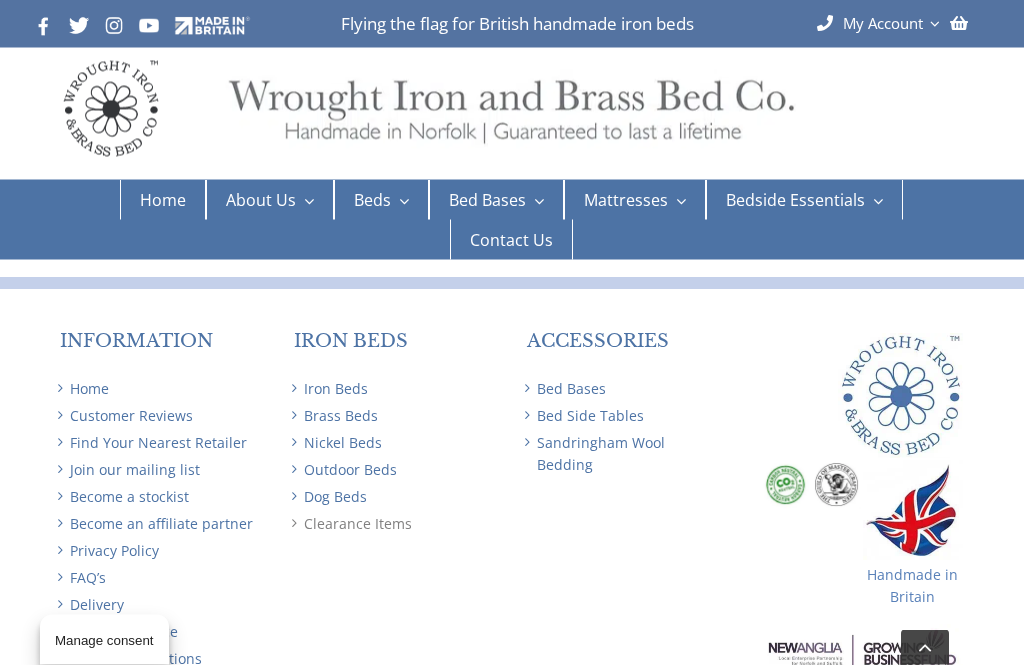 scroll, scrollTop: 3010, scrollLeft: 0, axis: vertical 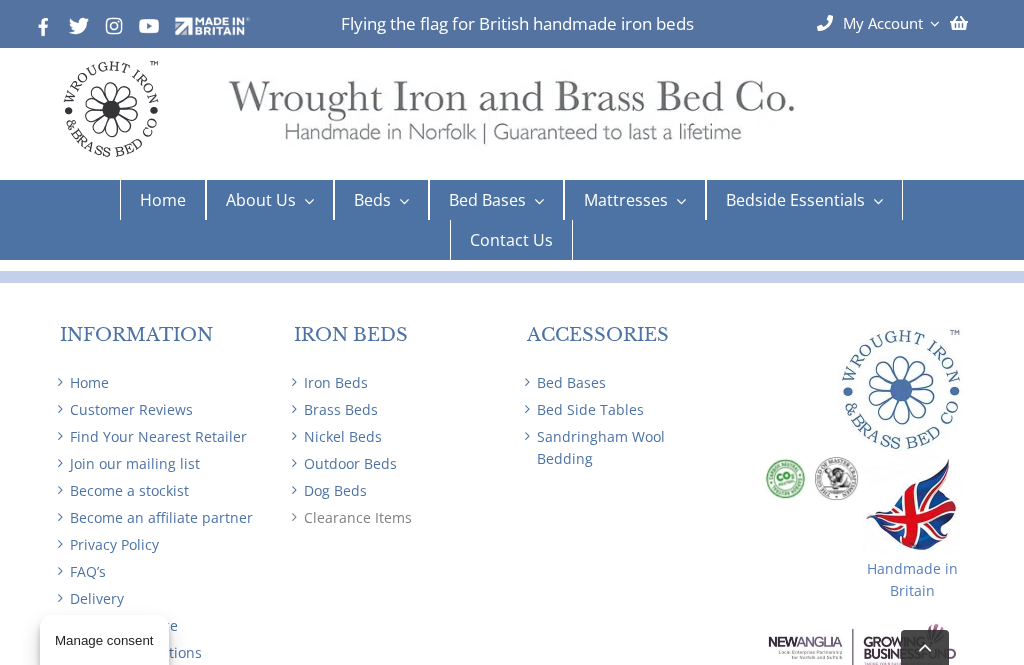 click on "Iron Beds" at bounding box center (395, 383) 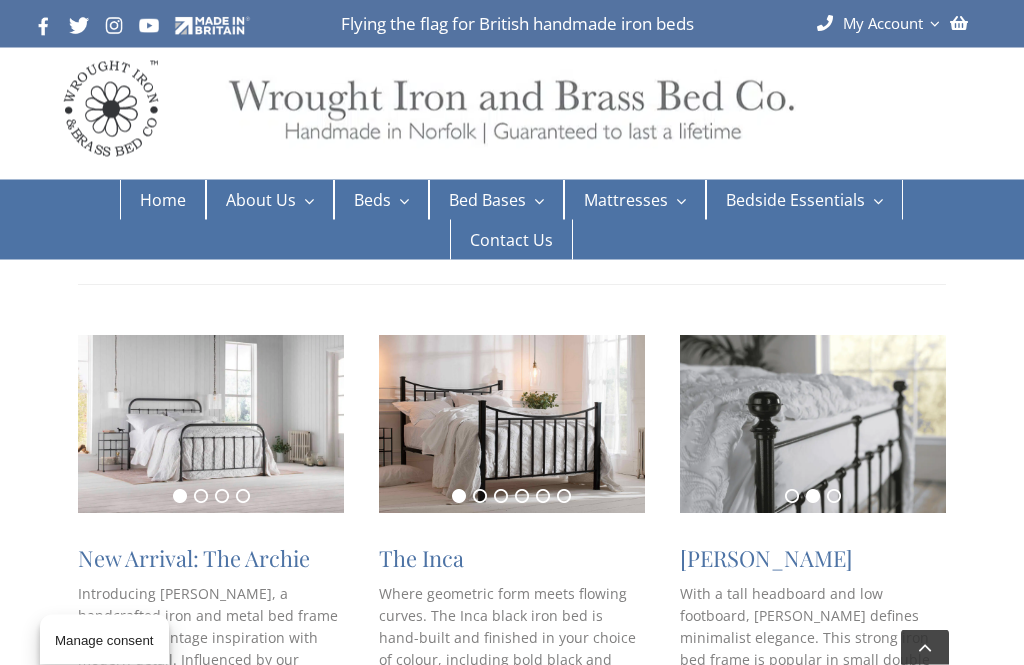 scroll, scrollTop: 370, scrollLeft: 0, axis: vertical 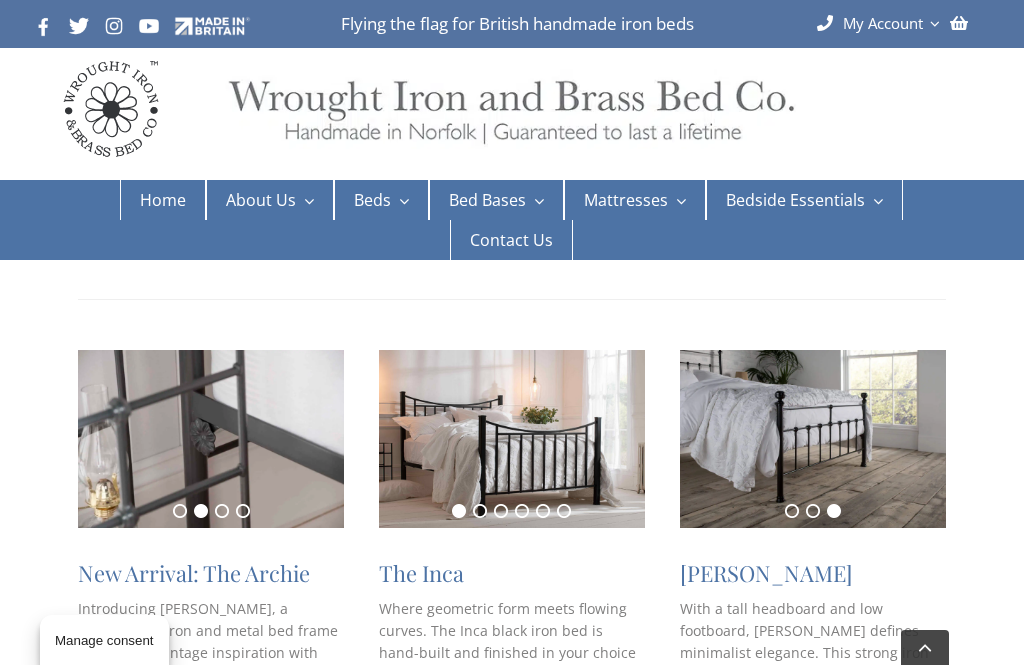 click on "Shop Sophie bed frame" at bounding box center (792, 760) 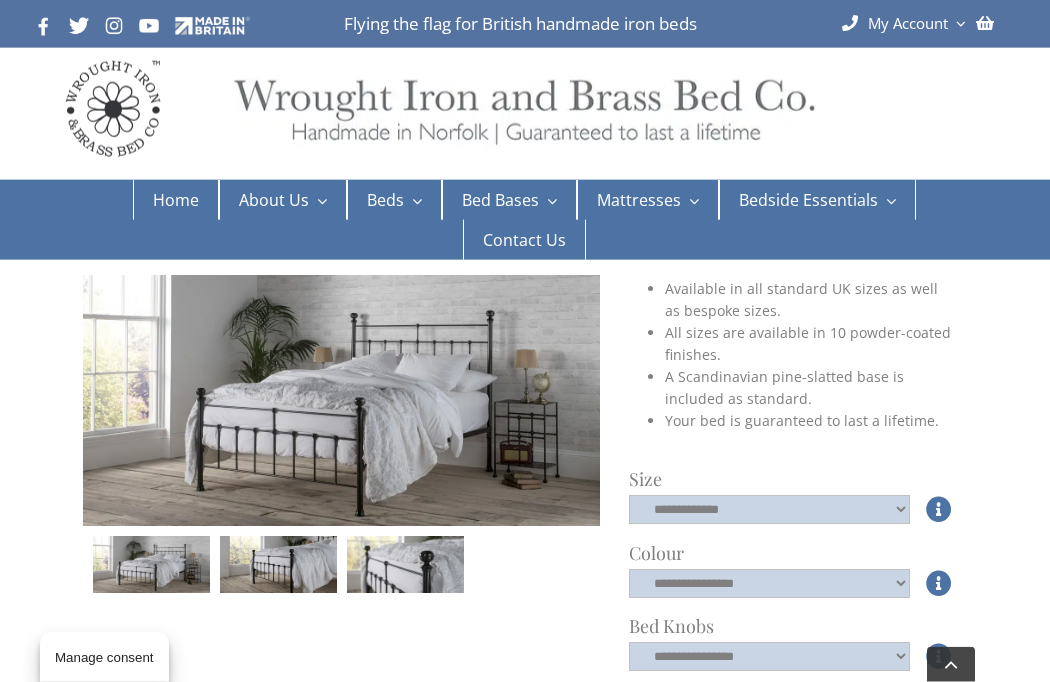scroll, scrollTop: 553, scrollLeft: 0, axis: vertical 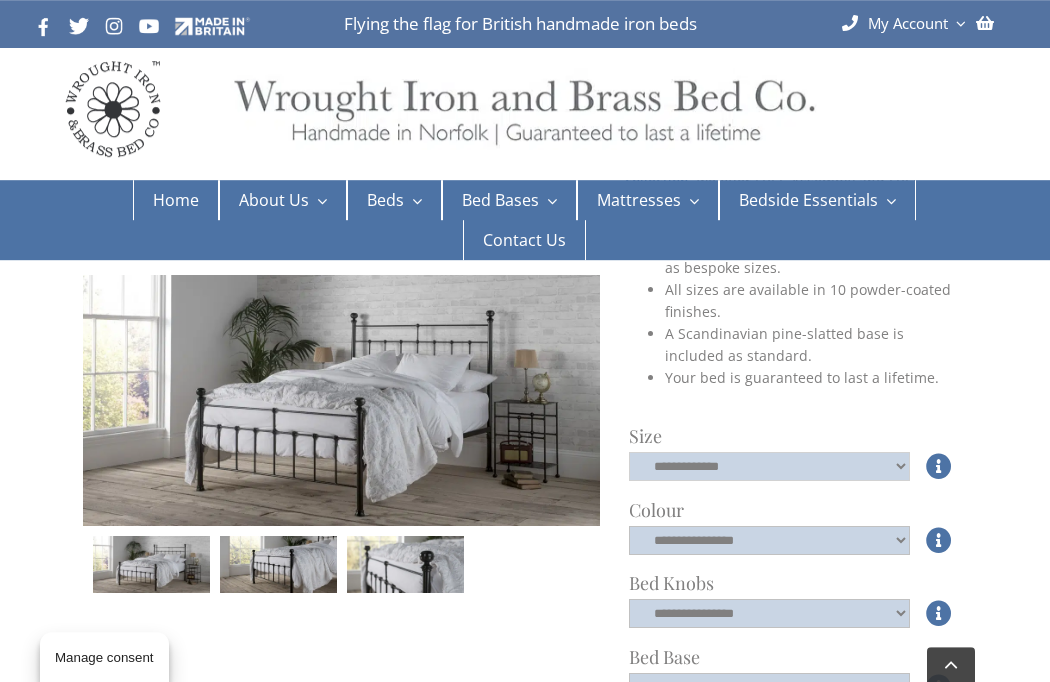 click on "**********" 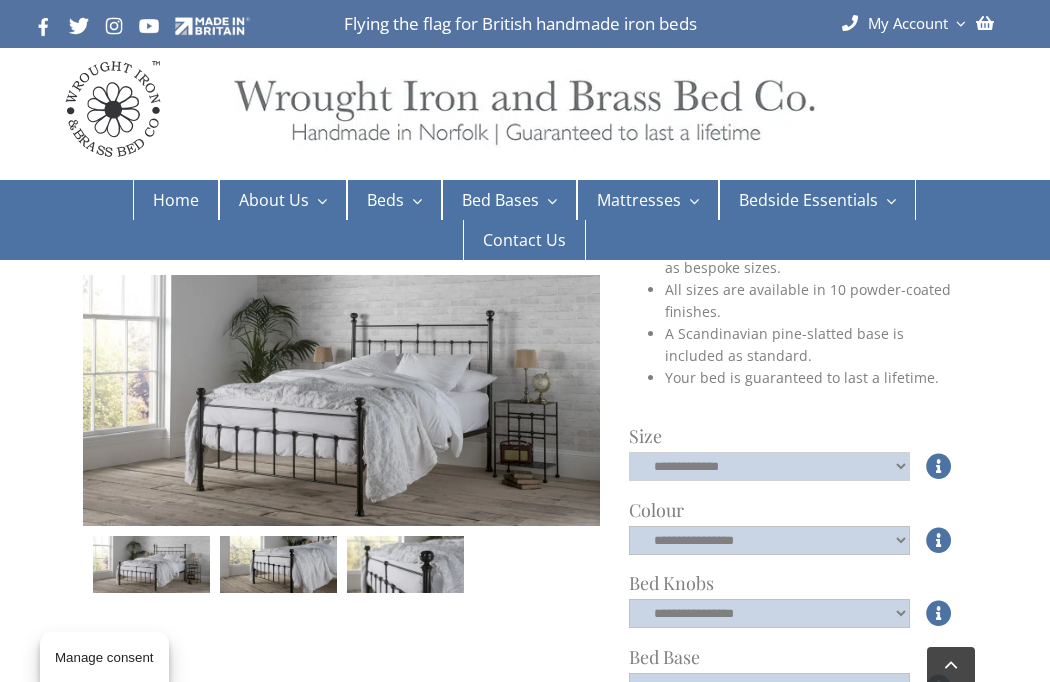 select on "*****" 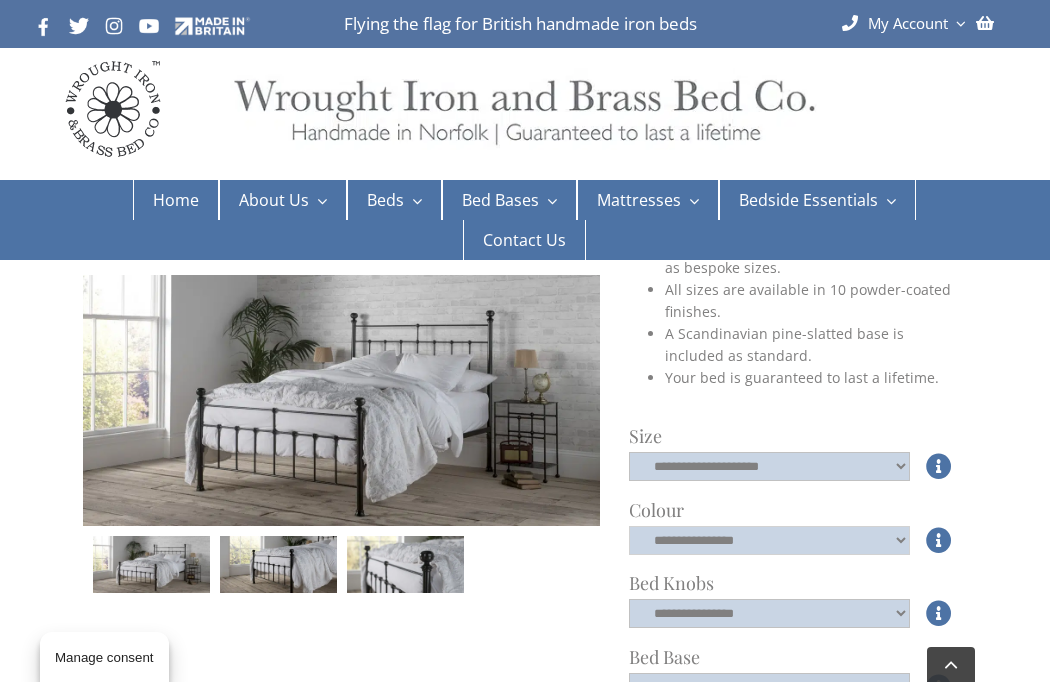 click on "**********" 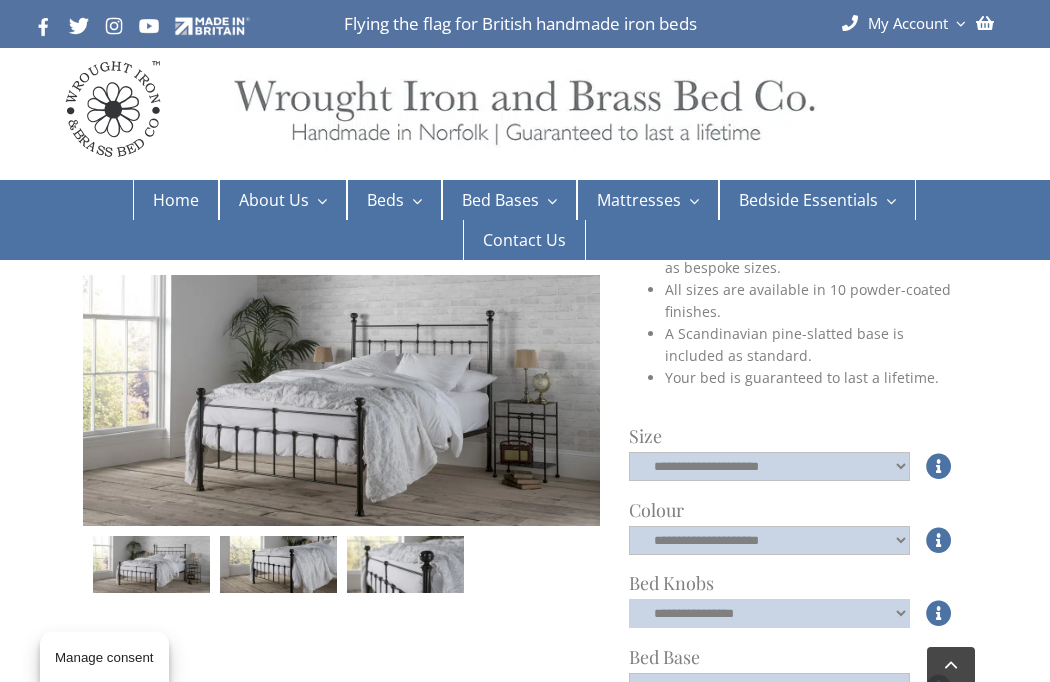 click on "**********" 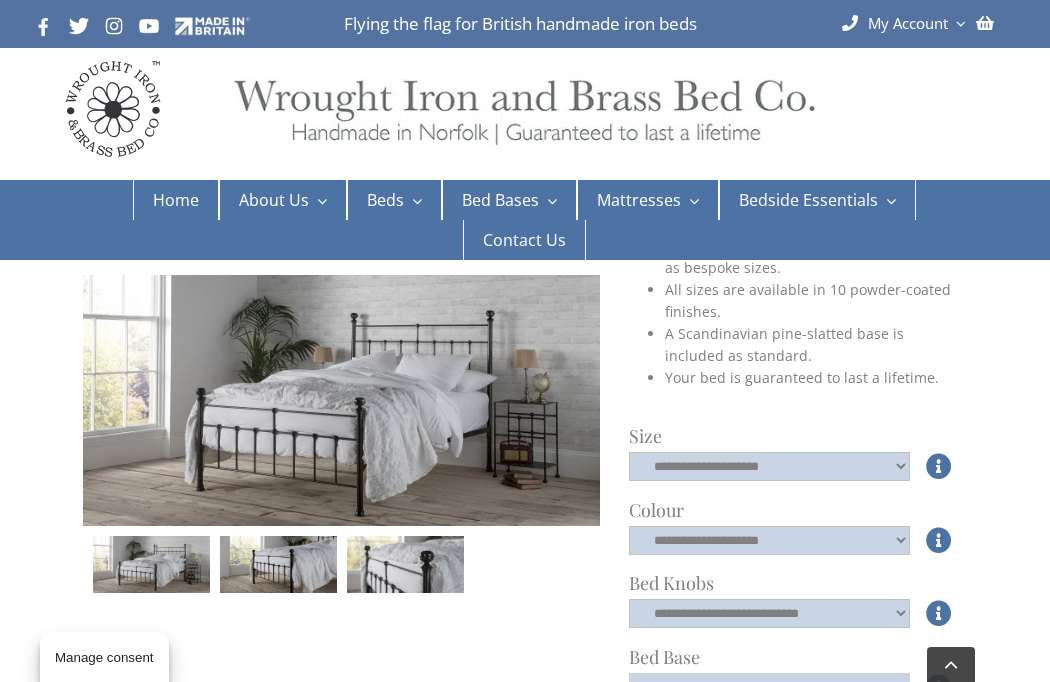 click on "**********" 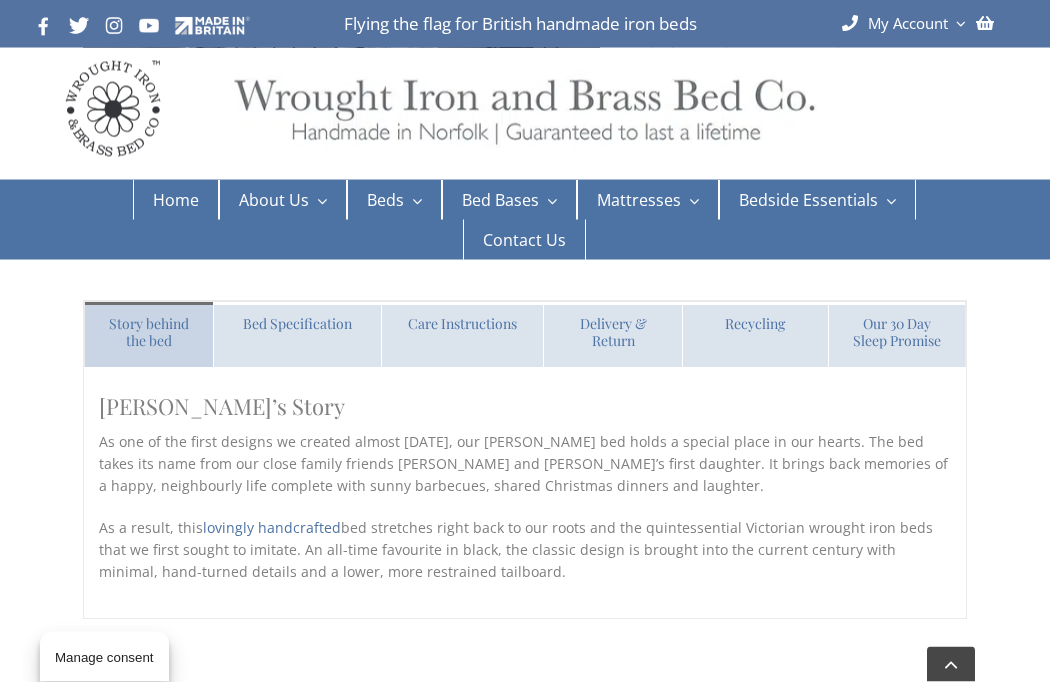 scroll, scrollTop: 1536, scrollLeft: 0, axis: vertical 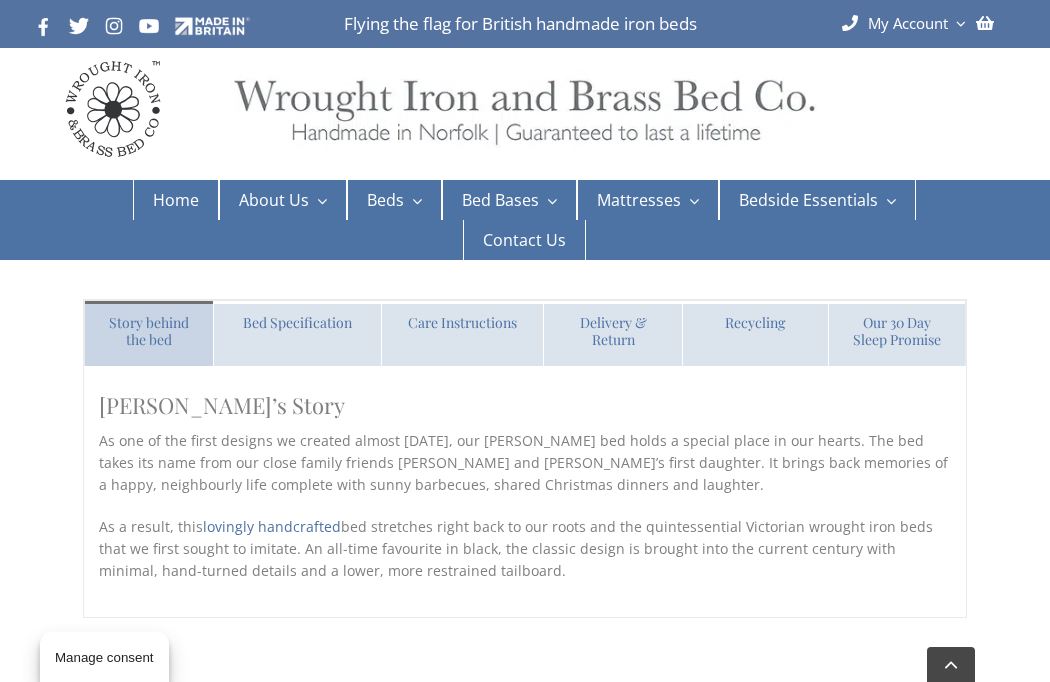 click on "Divan Bed With Headboard and Bedframes" at bounding box center (694, 274) 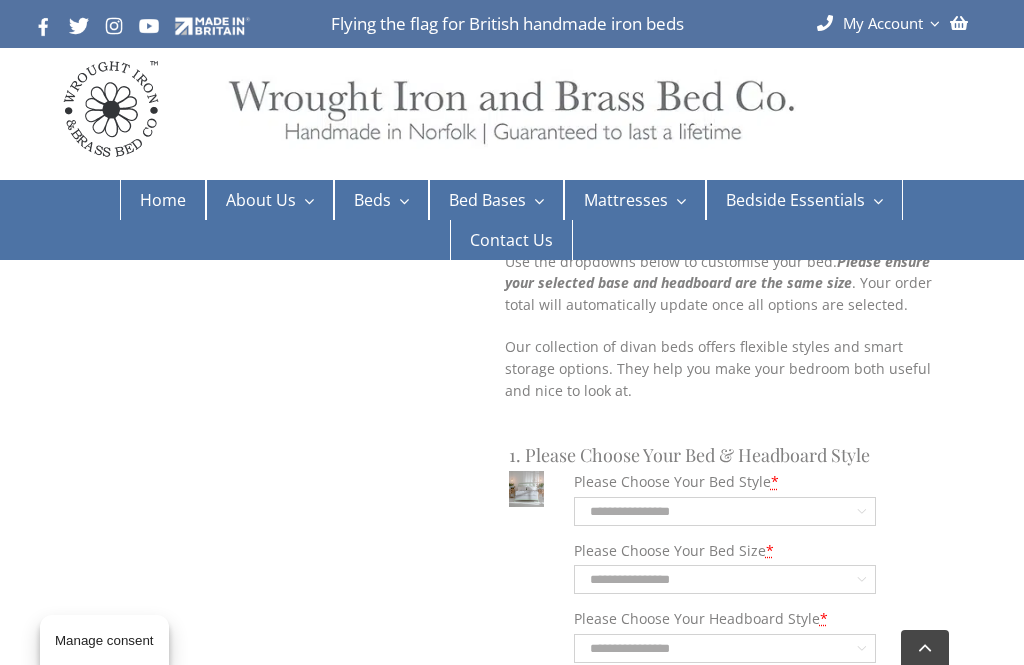 scroll, scrollTop: 1716, scrollLeft: 0, axis: vertical 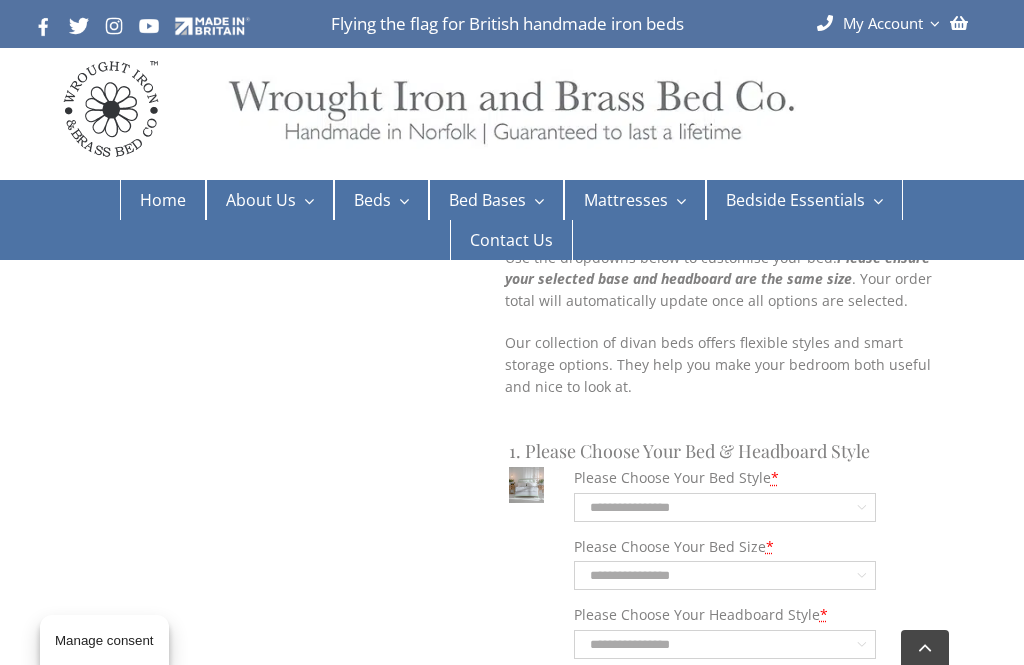 click on "**********" at bounding box center (725, 507) 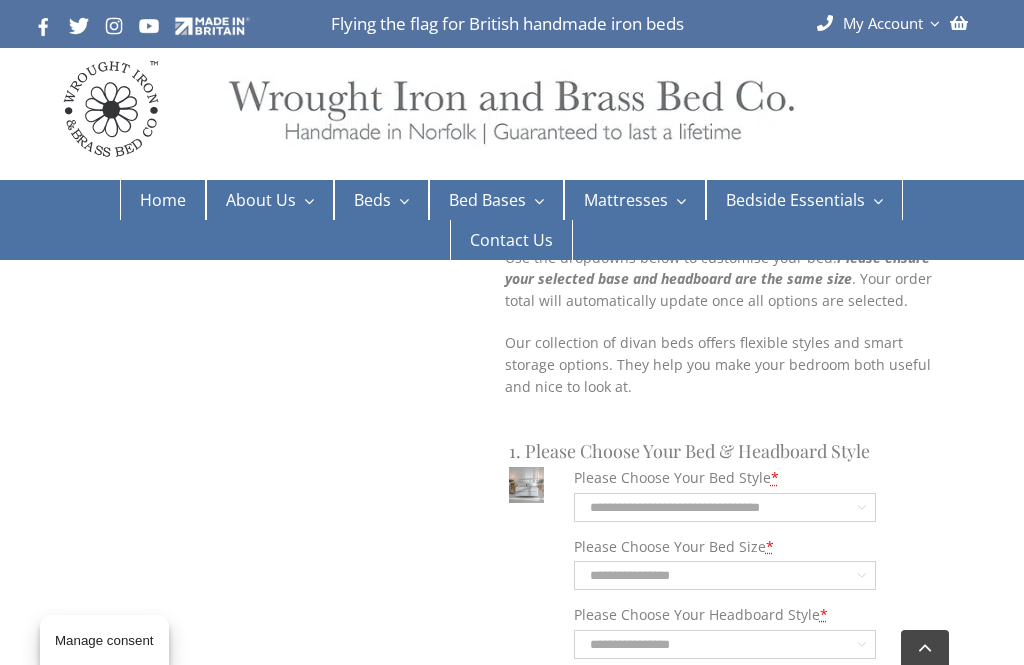 select on "**********" 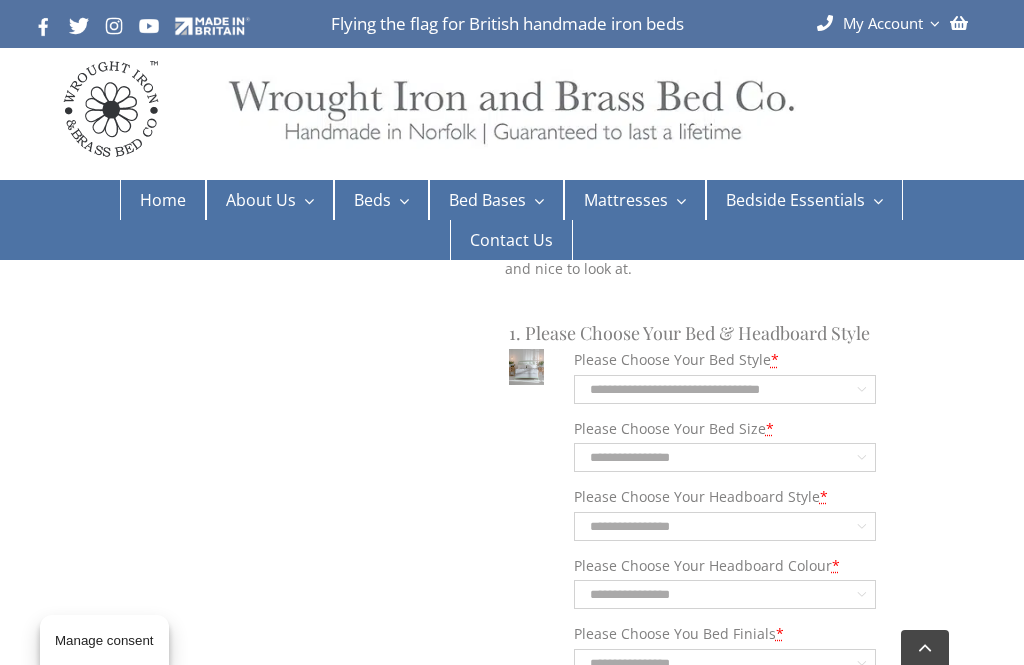 scroll, scrollTop: 1850, scrollLeft: 0, axis: vertical 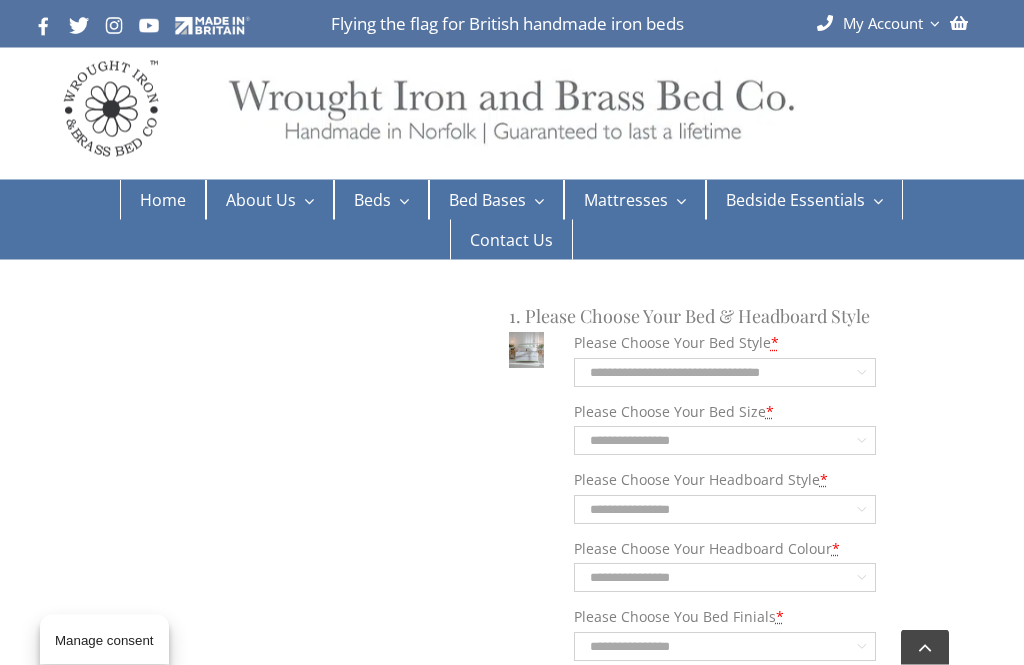 click on "**********" at bounding box center [725, 441] 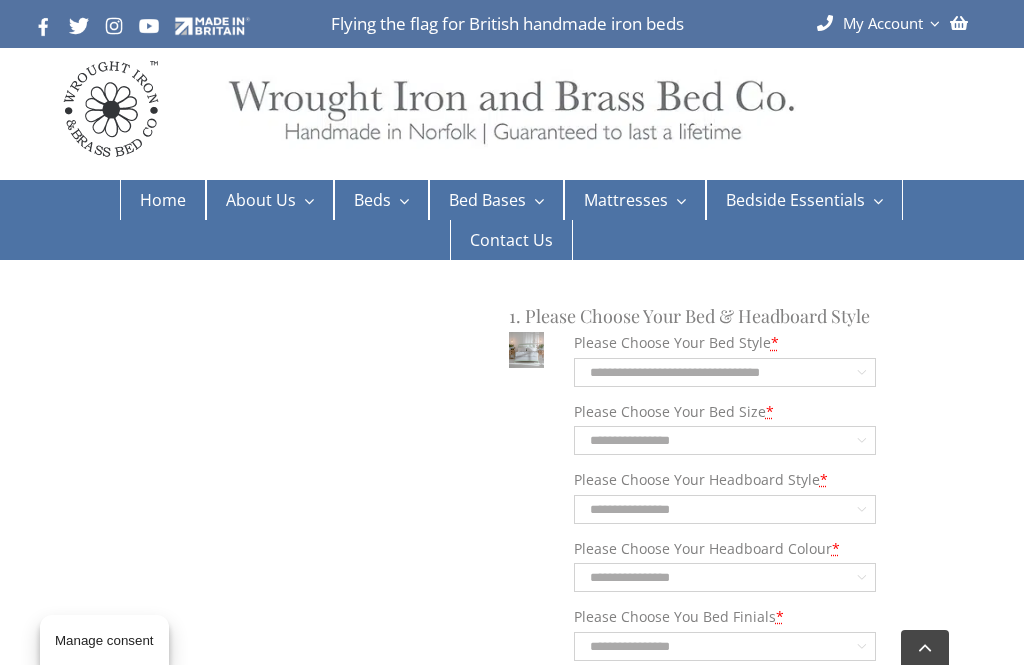 select on "**********" 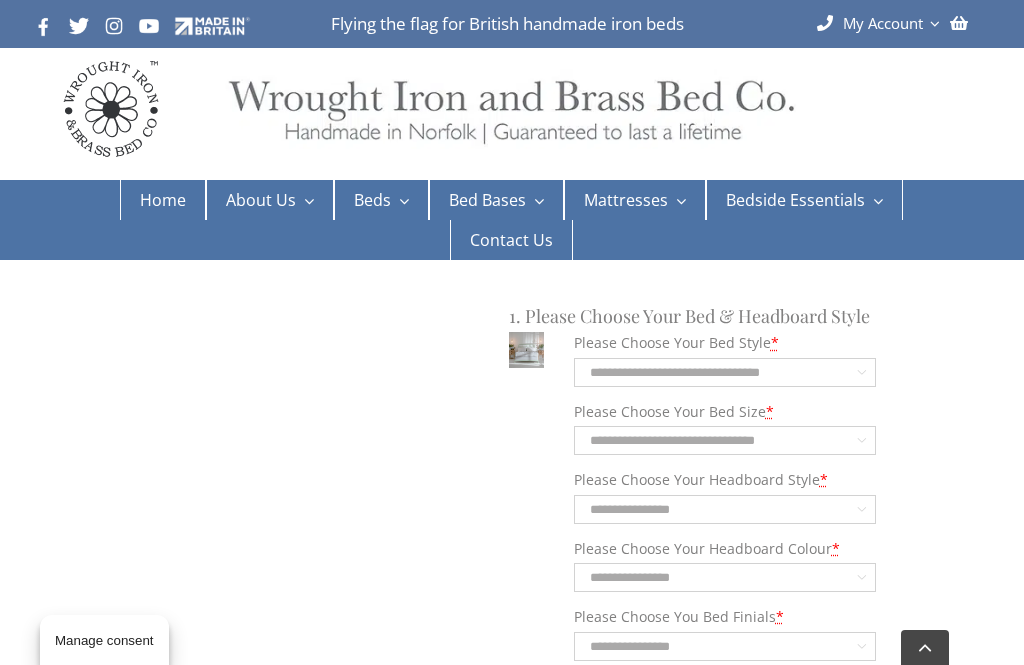 select on "**********" 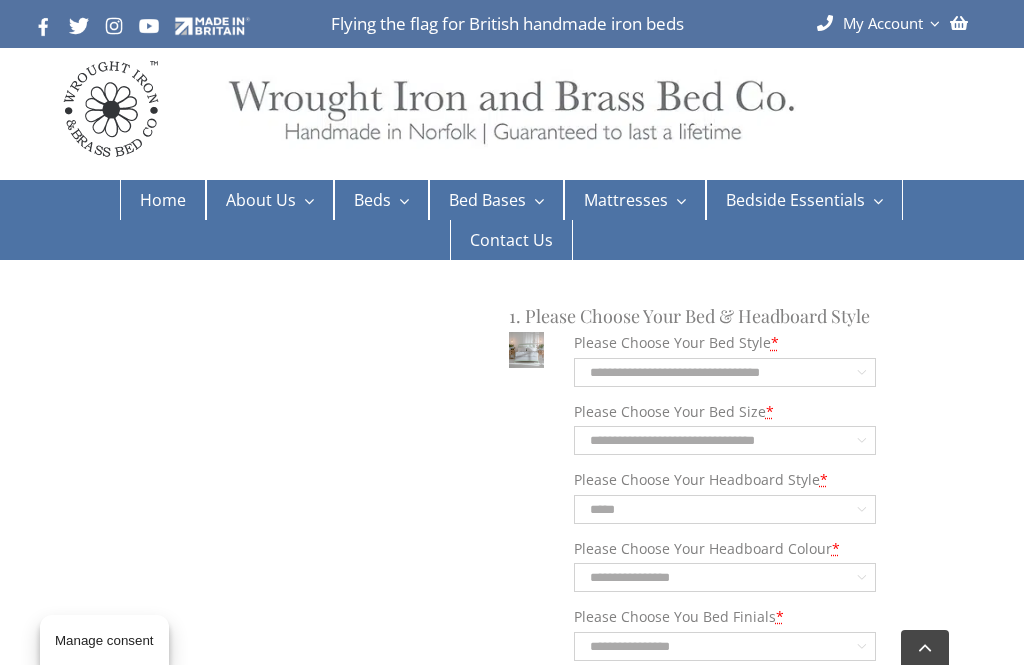 select on "**********" 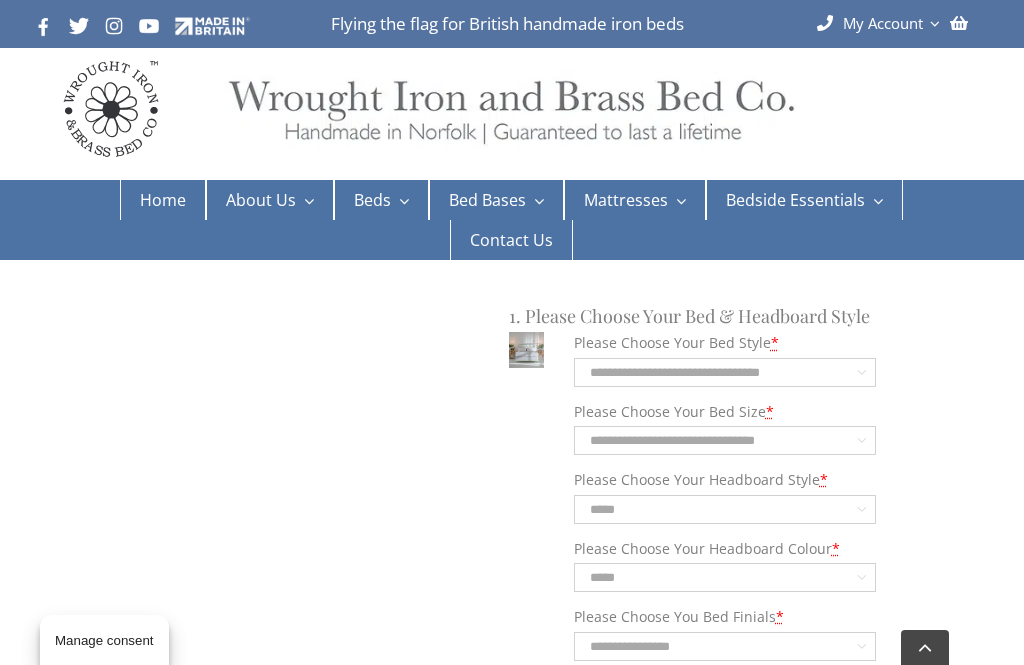 select on "**********" 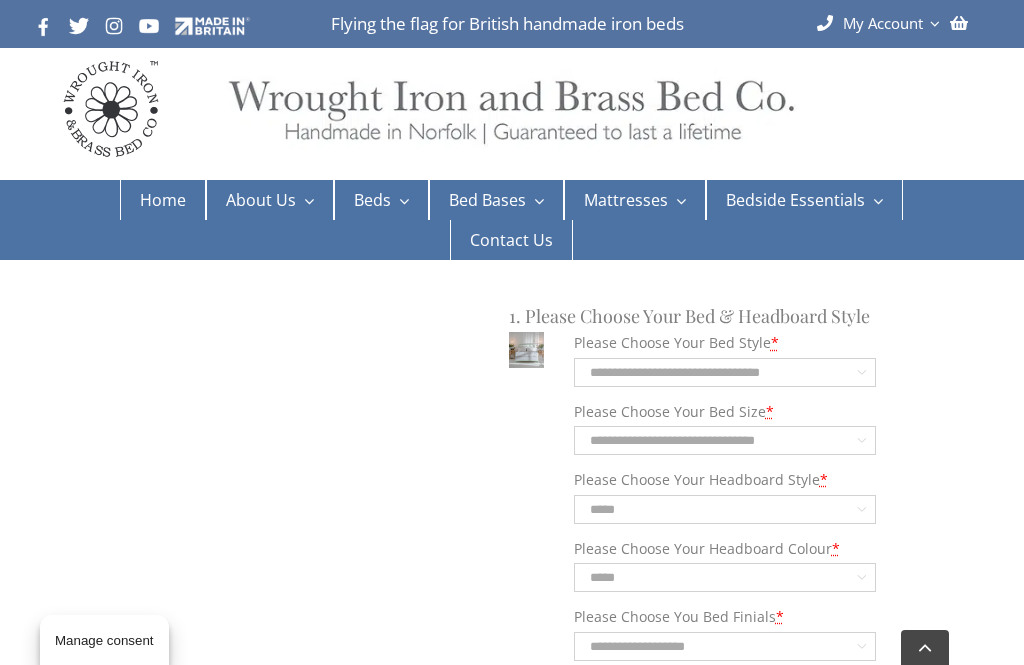 select on "**********" 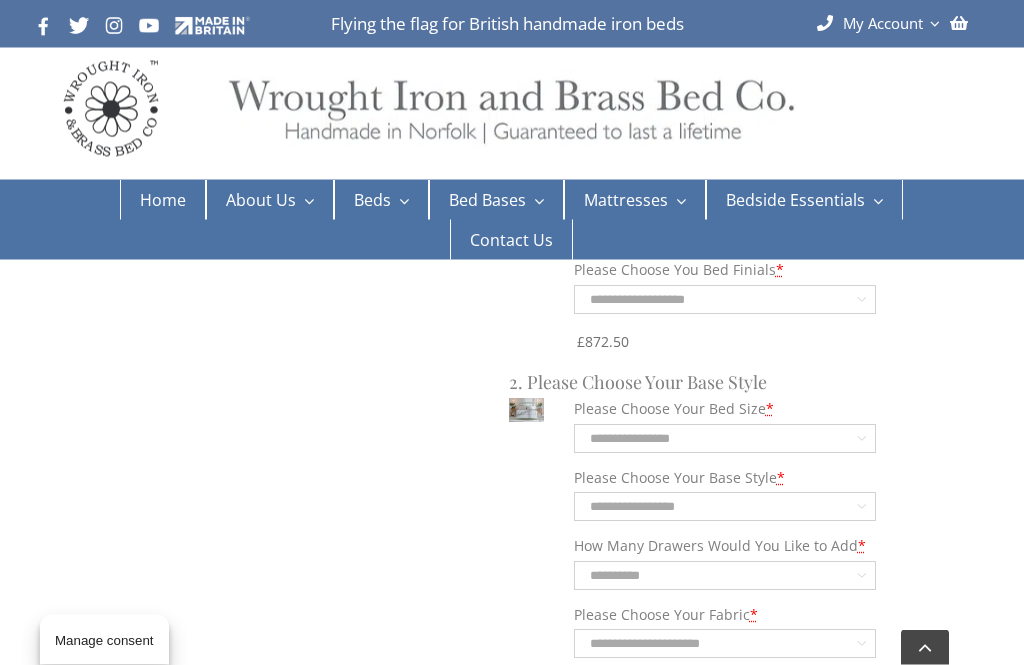 scroll, scrollTop: 2206, scrollLeft: 0, axis: vertical 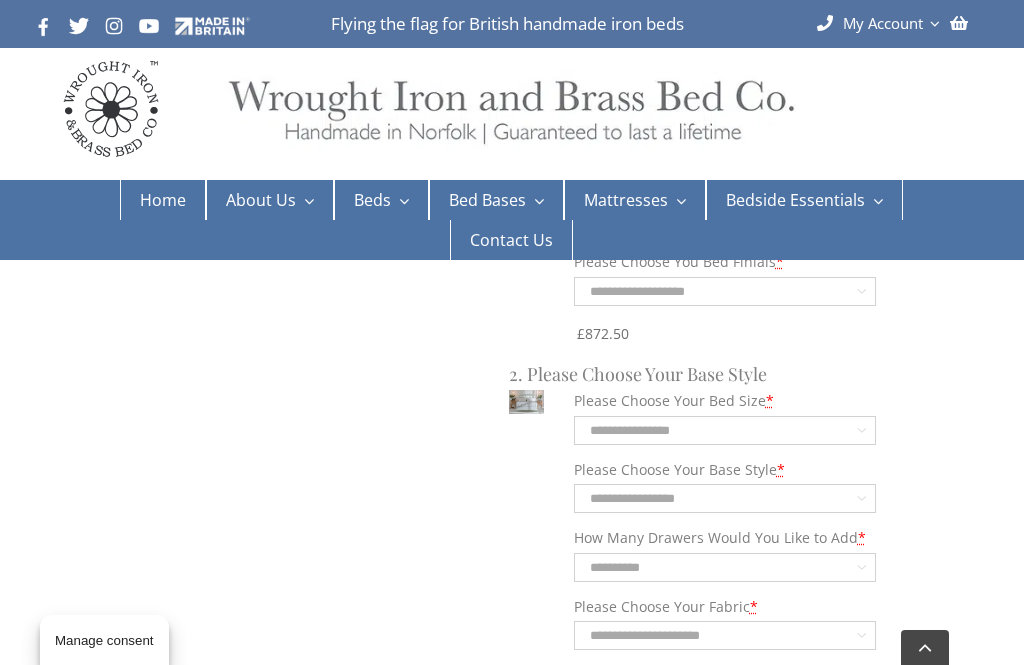click on "**********" at bounding box center [721, 520] 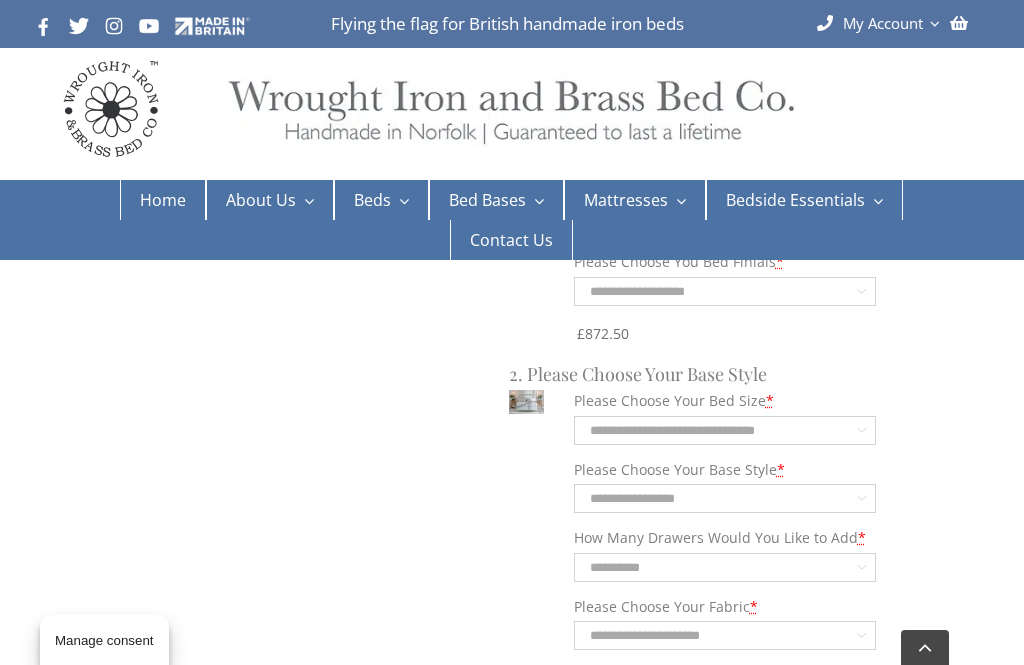 select on "**********" 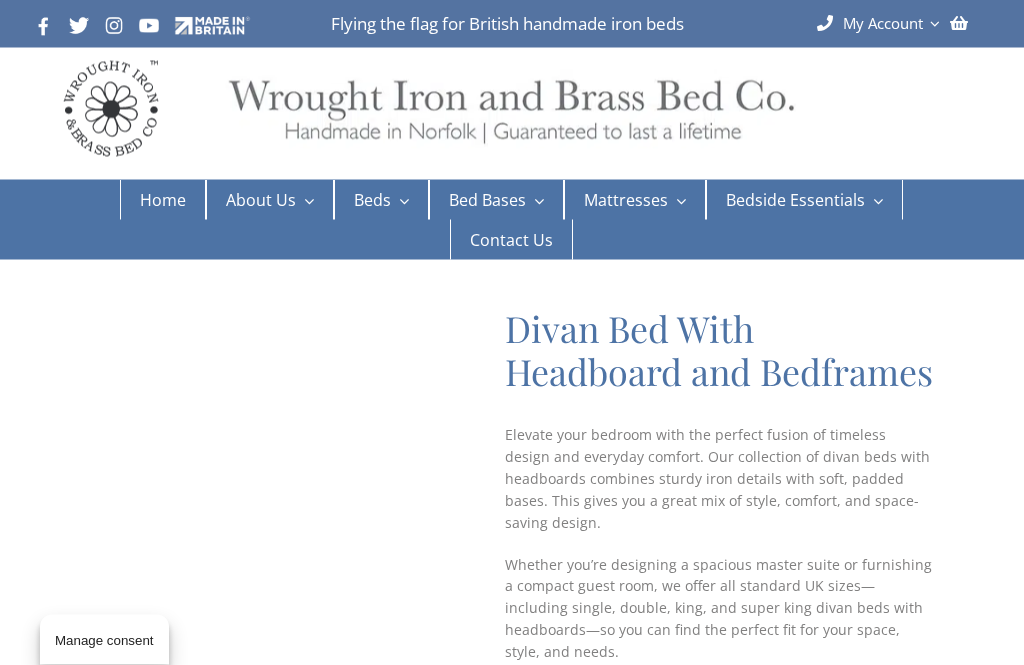 scroll, scrollTop: 0, scrollLeft: 0, axis: both 